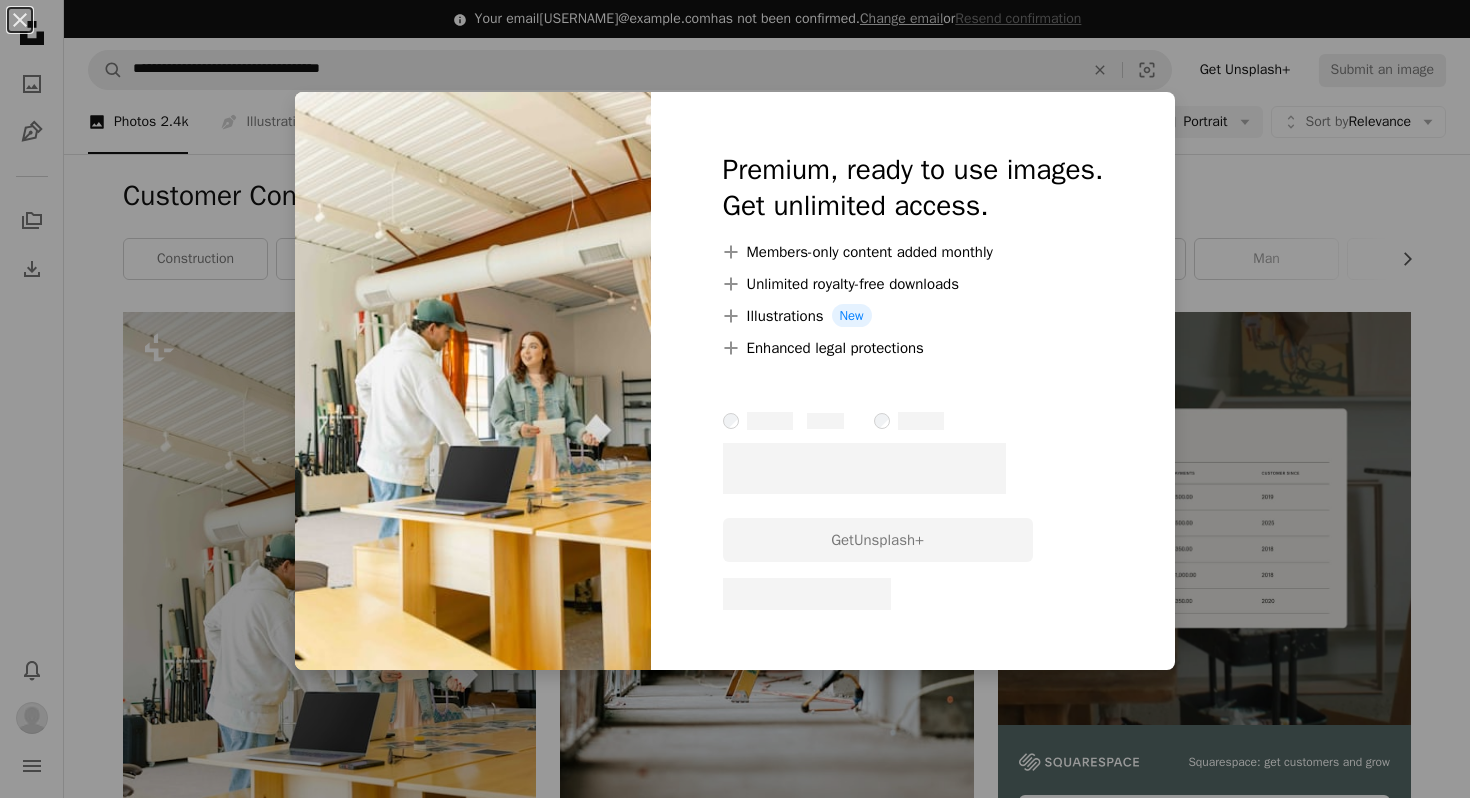scroll, scrollTop: 322, scrollLeft: 0, axis: vertical 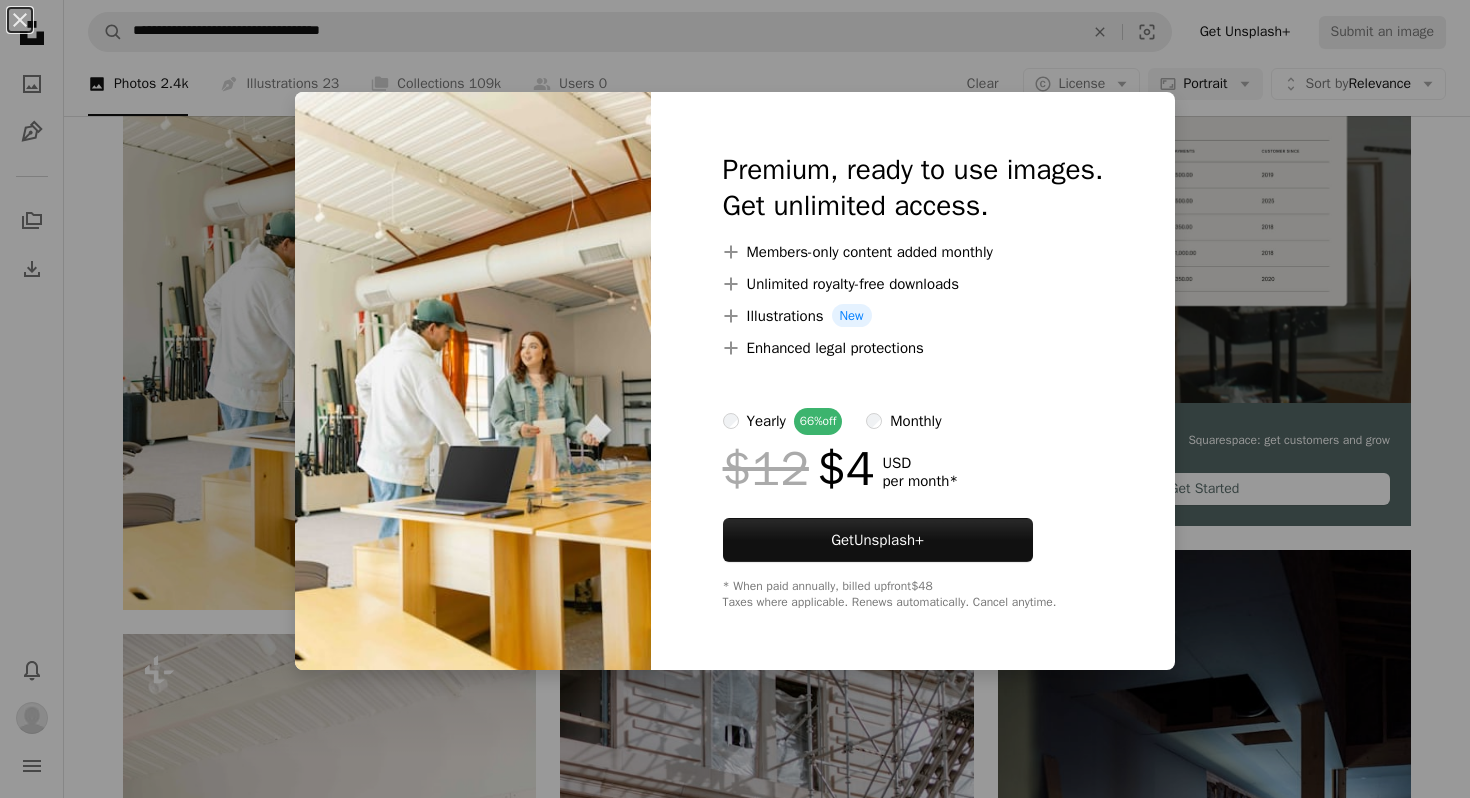 click on "An X shape Premium, ready to use images. Get unlimited access. A plus sign Members-only content added monthly A plus sign Unlimited royalty-free downloads A plus sign Illustrations  New A plus sign Enhanced legal protections yearly 66%  off monthly $12   $4 USD per month * Get  Unsplash+ * When paid annually, billed upfront  $48 Taxes where applicable. Renews automatically. Cancel anytime." at bounding box center (735, 399) 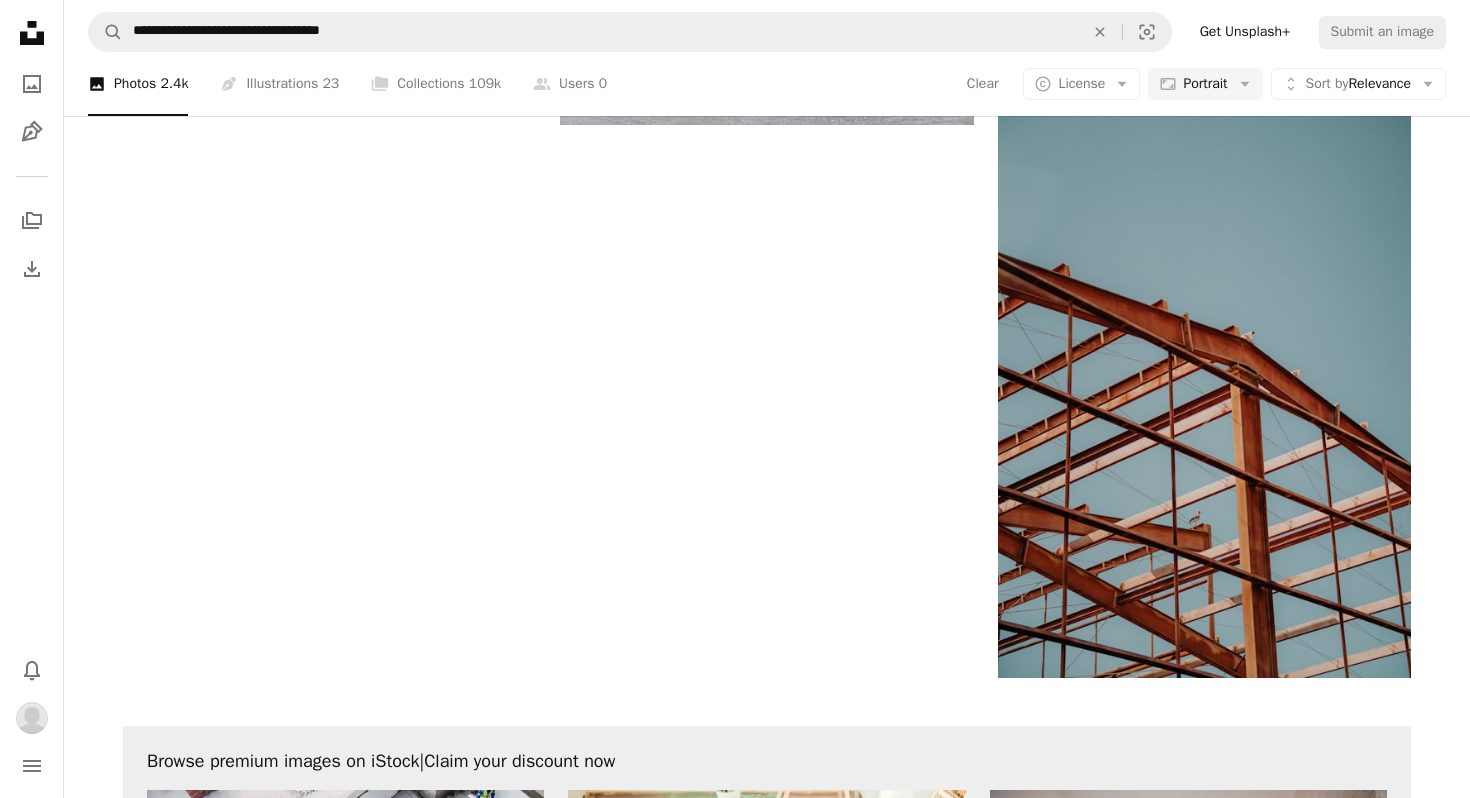 scroll, scrollTop: 3227, scrollLeft: 0, axis: vertical 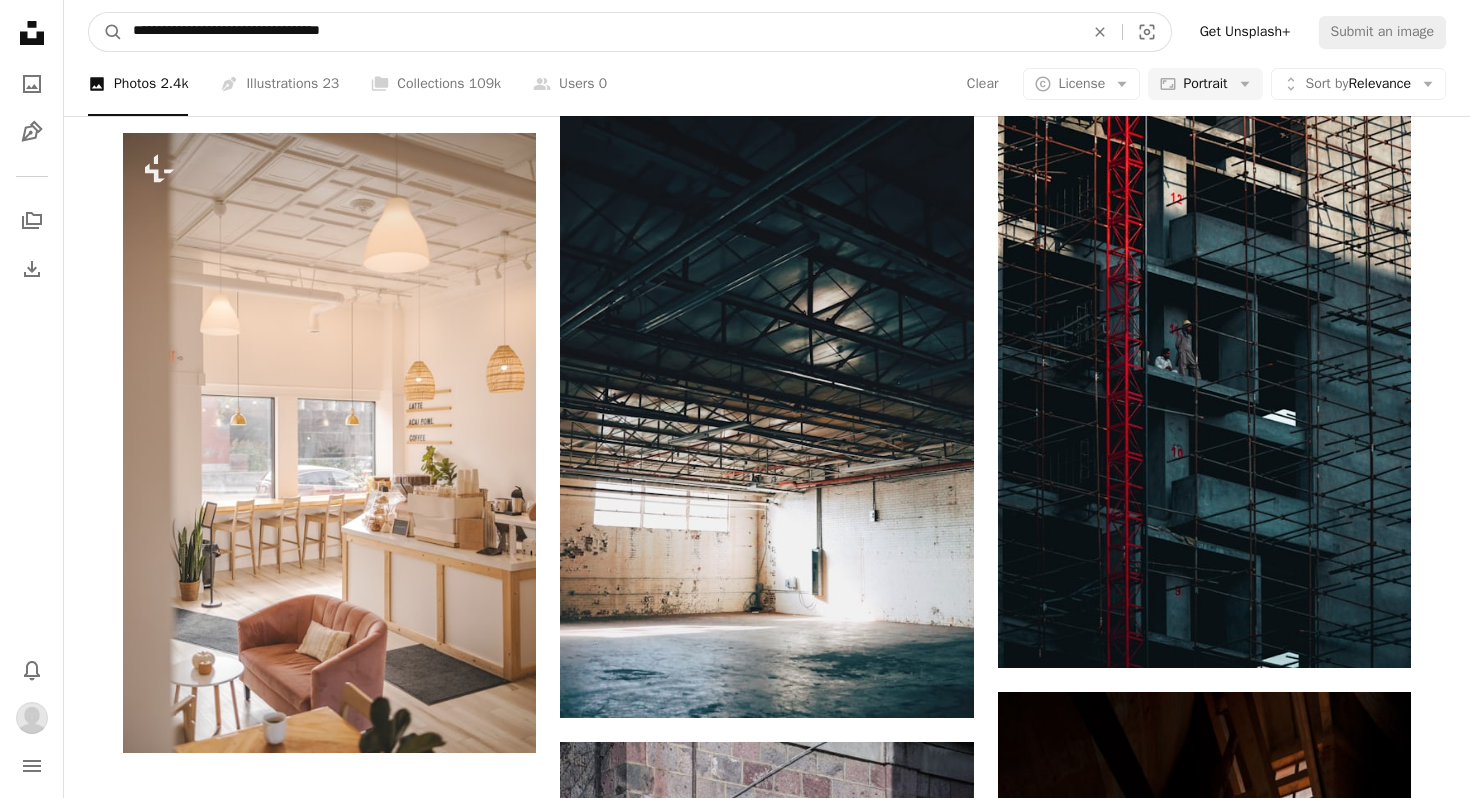 drag, startPoint x: 198, startPoint y: 31, endPoint x: 67, endPoint y: 31, distance: 131 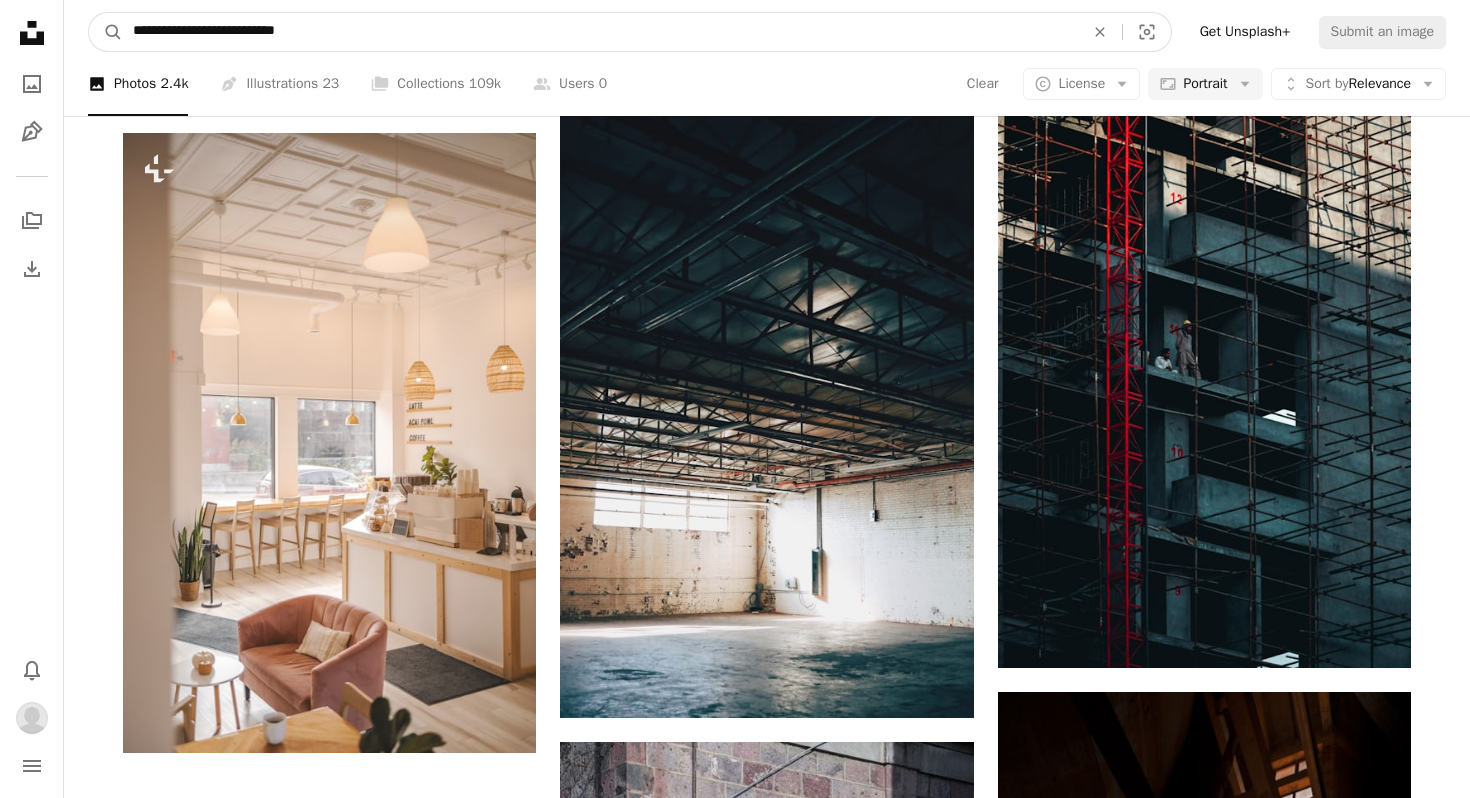 click on "A magnifying glass" at bounding box center [106, 32] 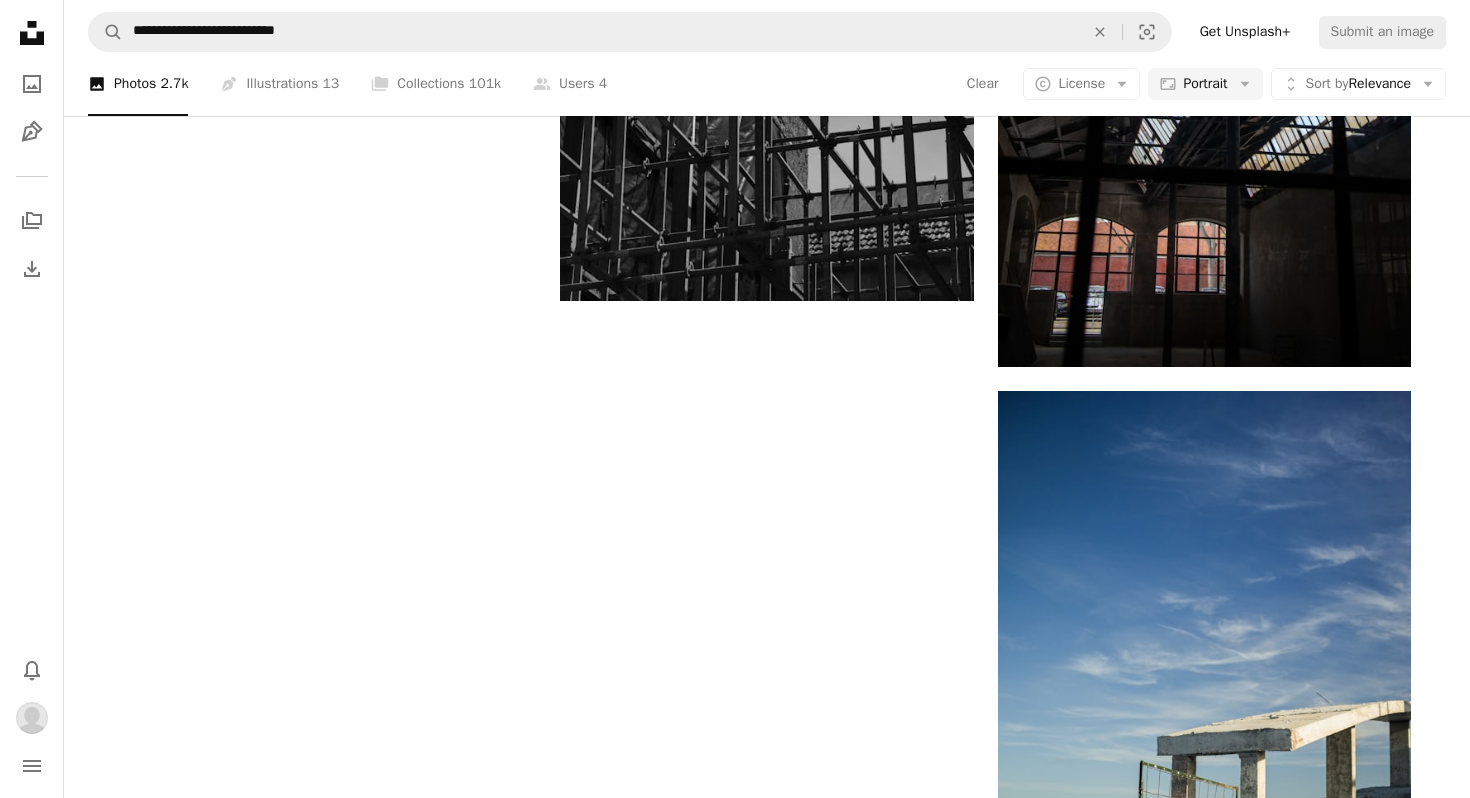 scroll, scrollTop: 4252, scrollLeft: 0, axis: vertical 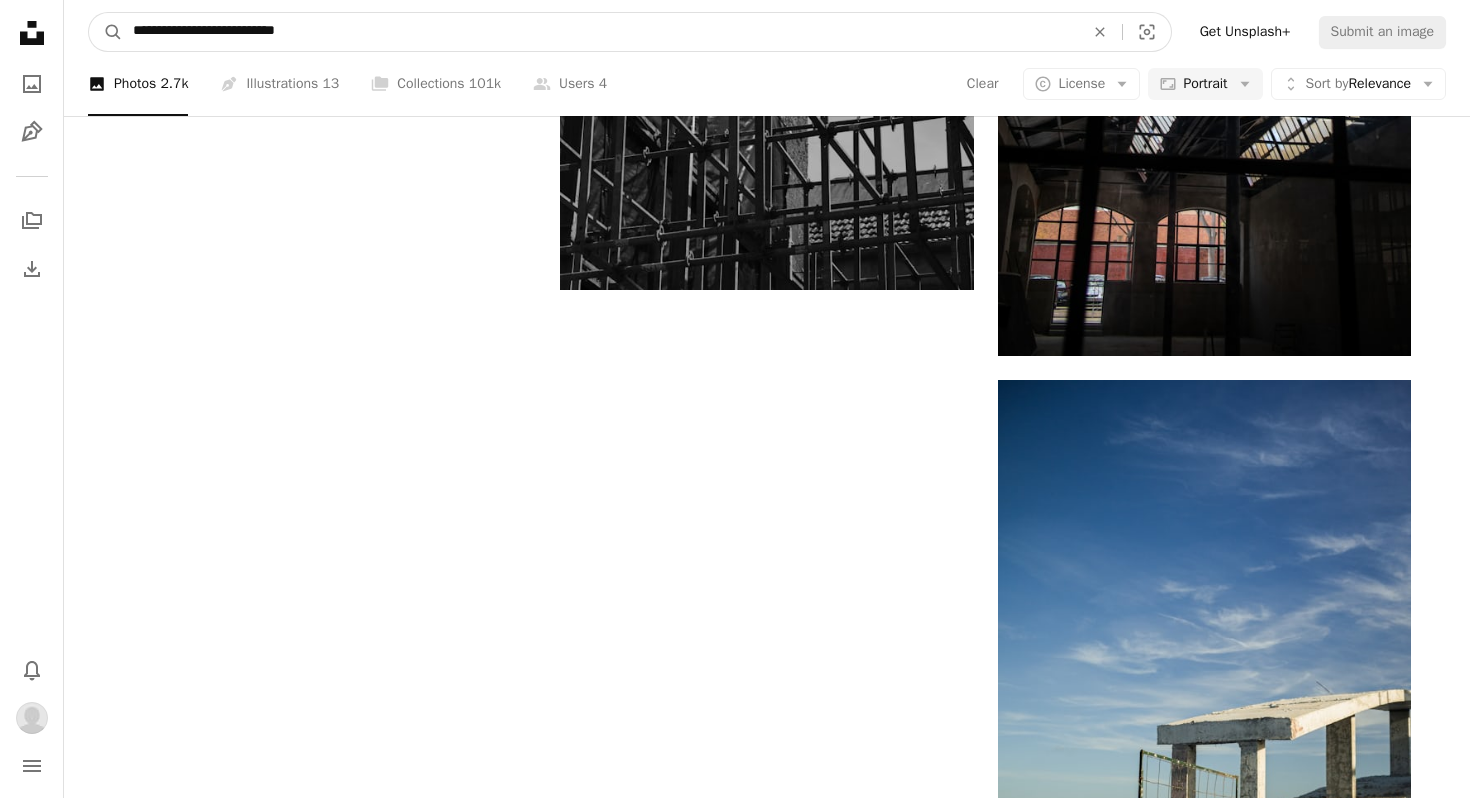 click on "**********" at bounding box center [600, 32] 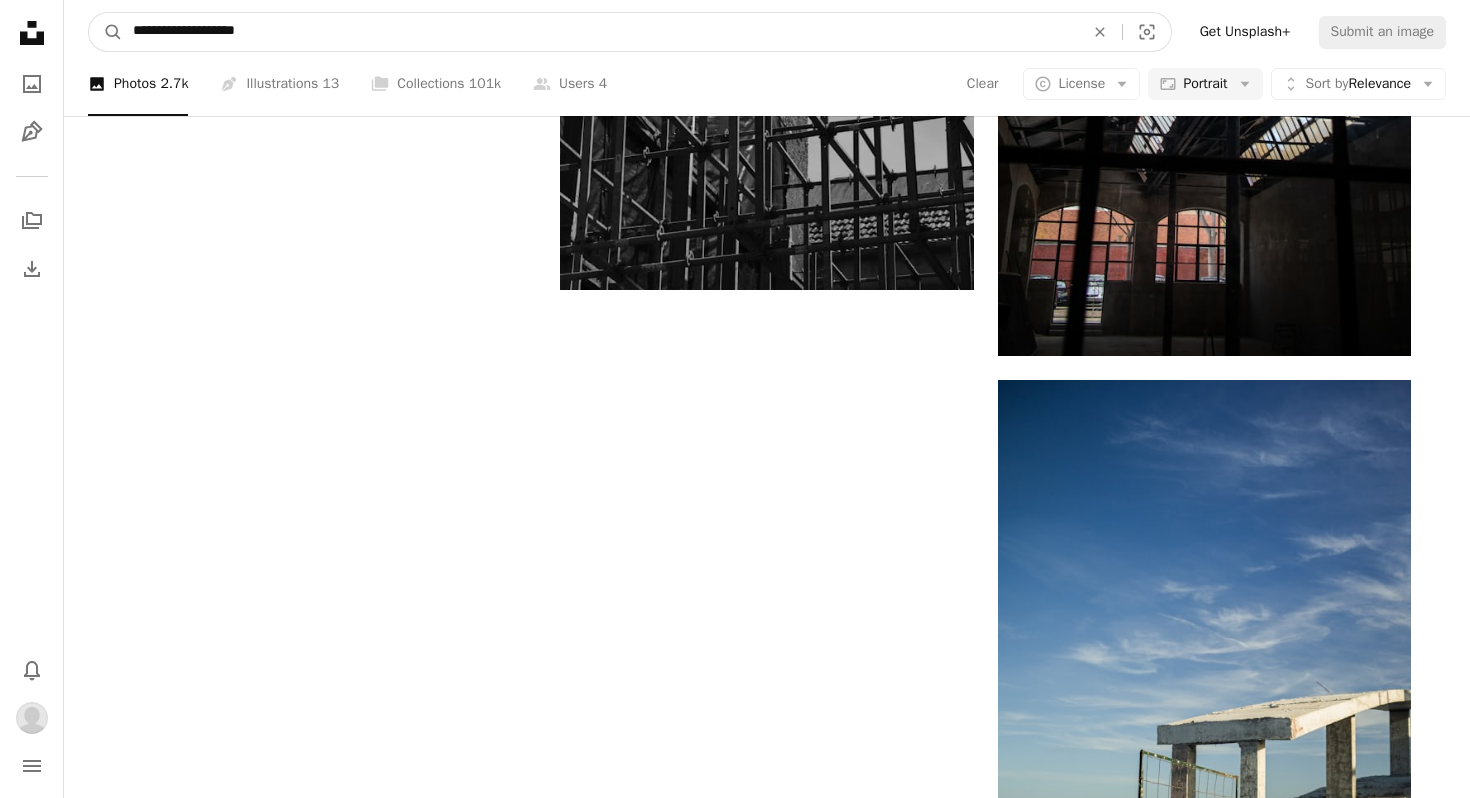 type on "**********" 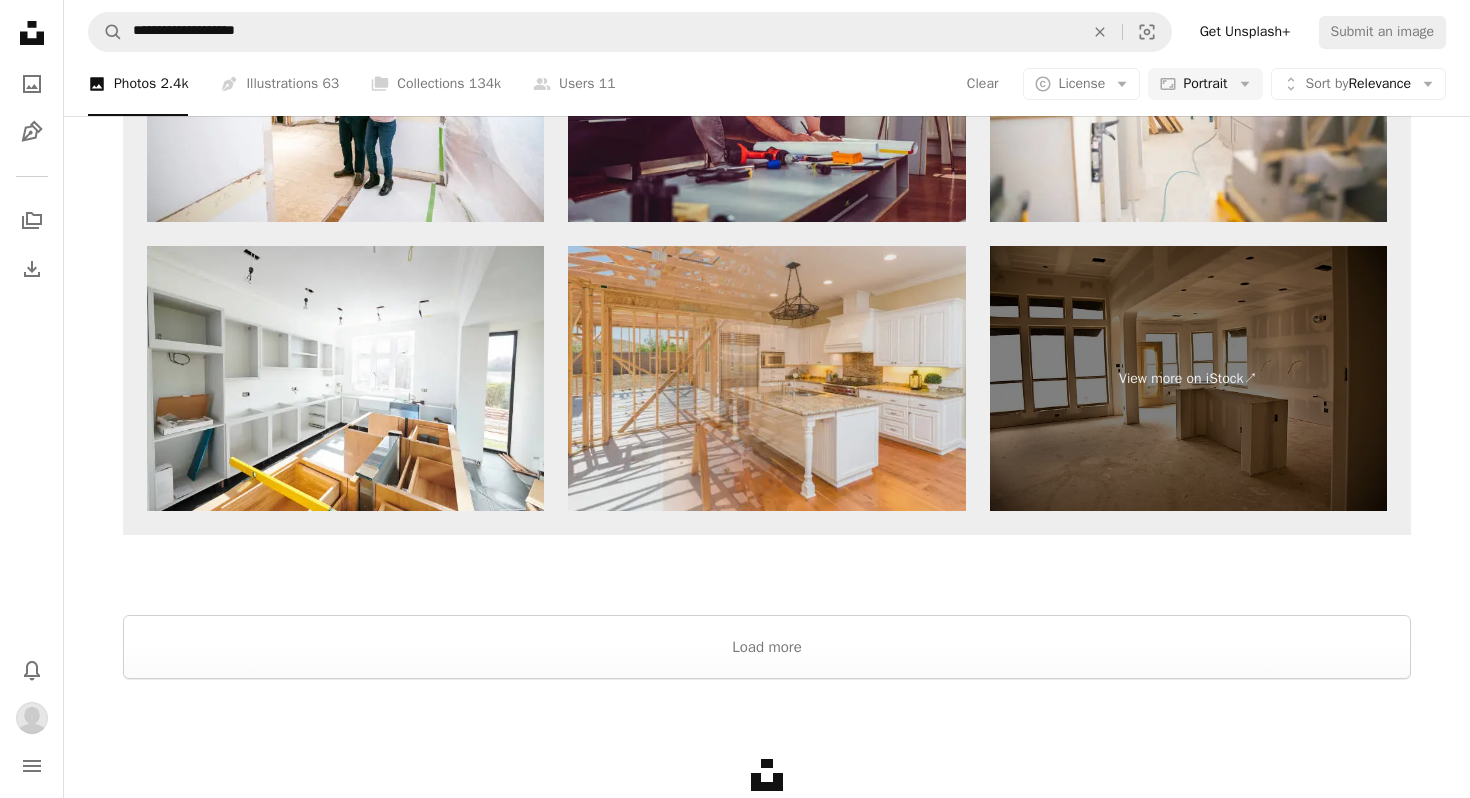 scroll, scrollTop: 4807, scrollLeft: 0, axis: vertical 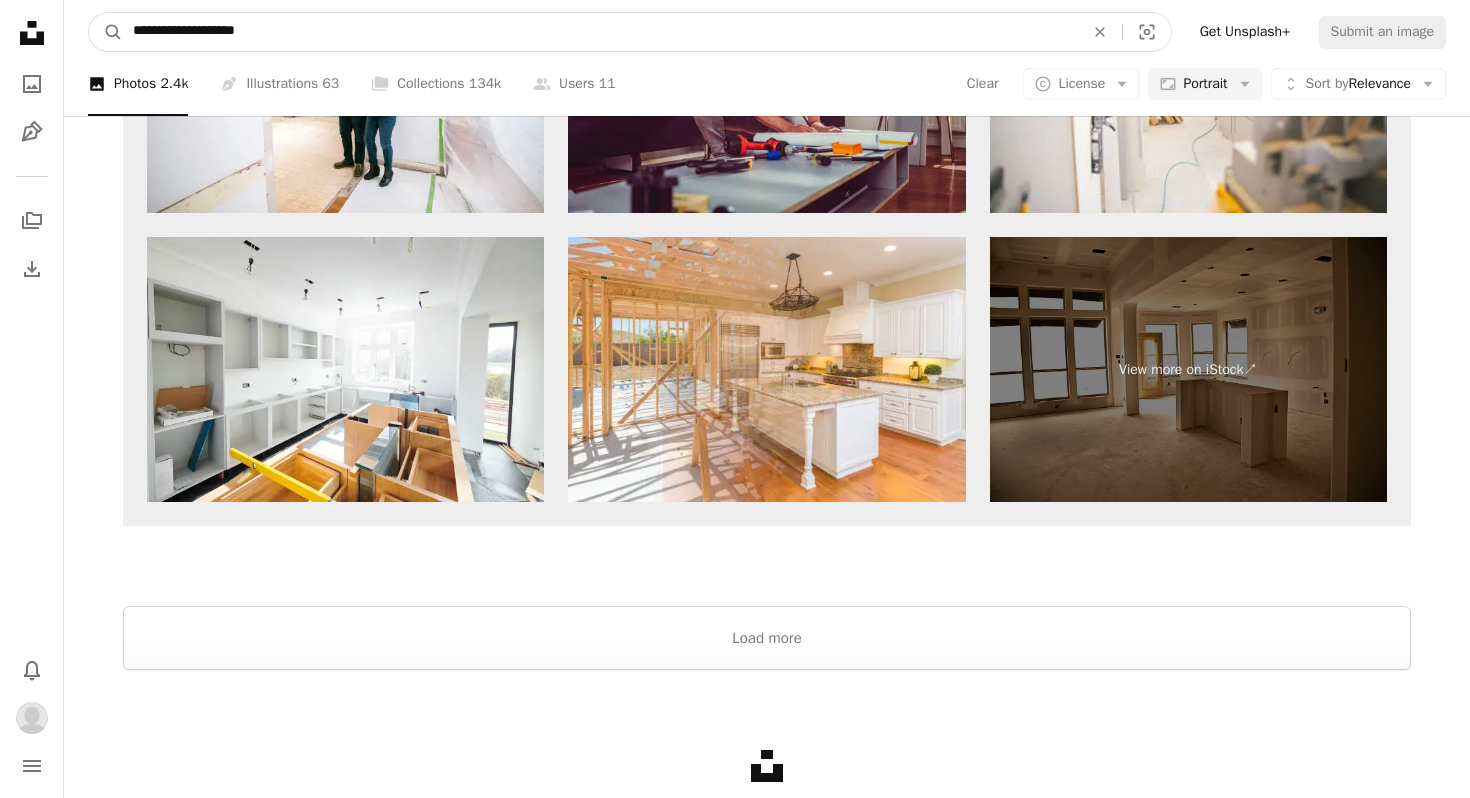 click on "**********" at bounding box center (600, 32) 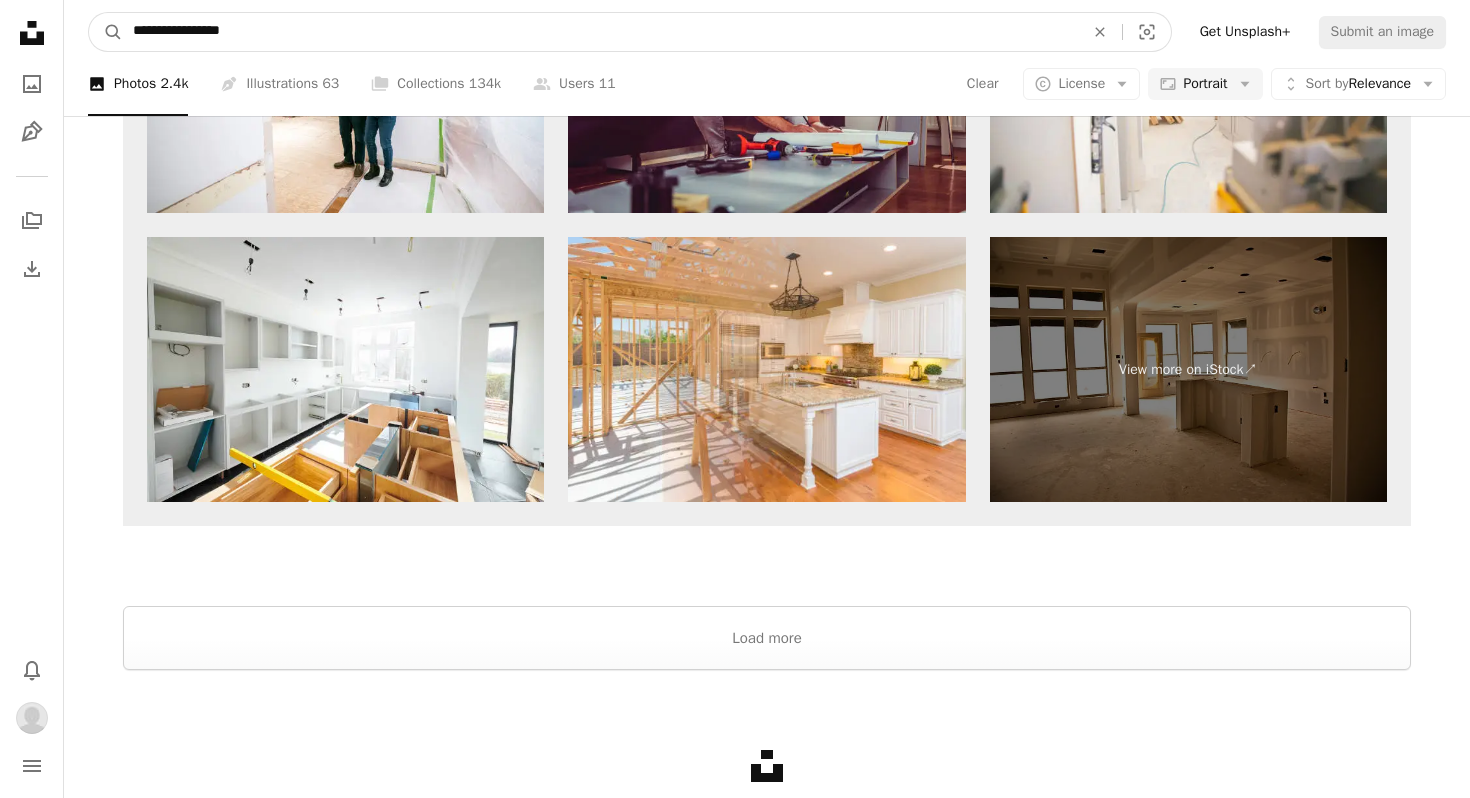 click on "A magnifying glass" at bounding box center (106, 32) 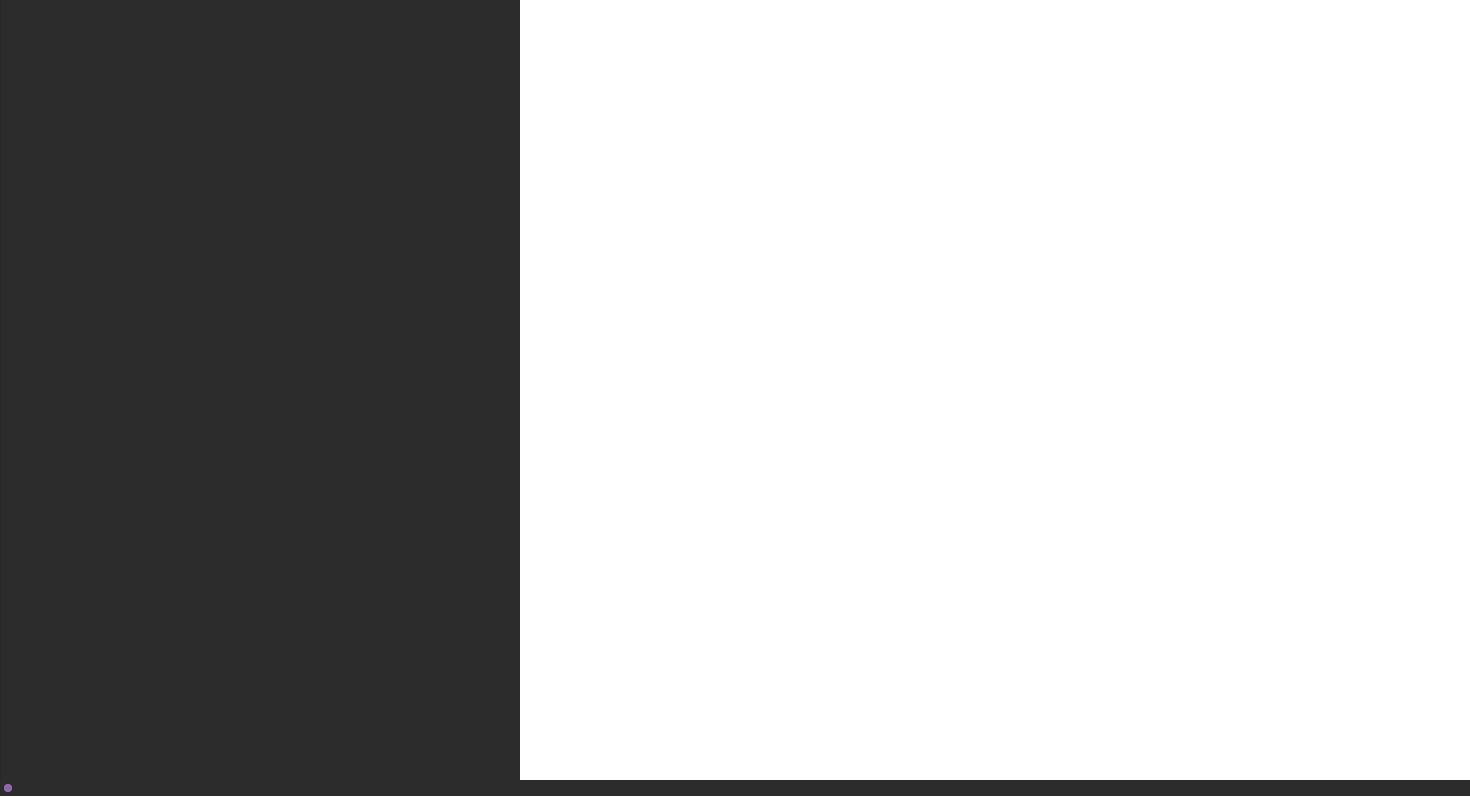 scroll, scrollTop: 0, scrollLeft: 0, axis: both 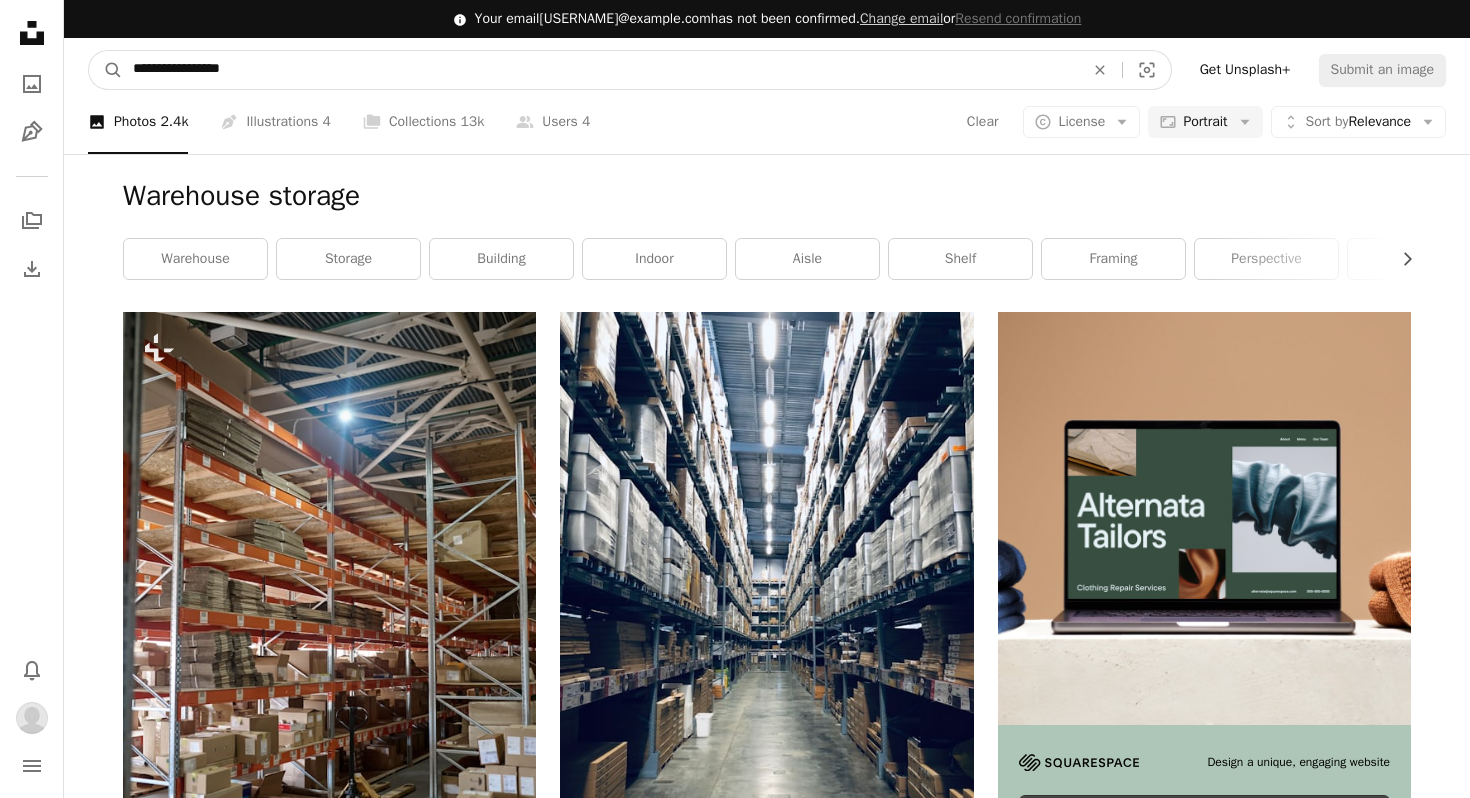 click on "**********" at bounding box center (600, 70) 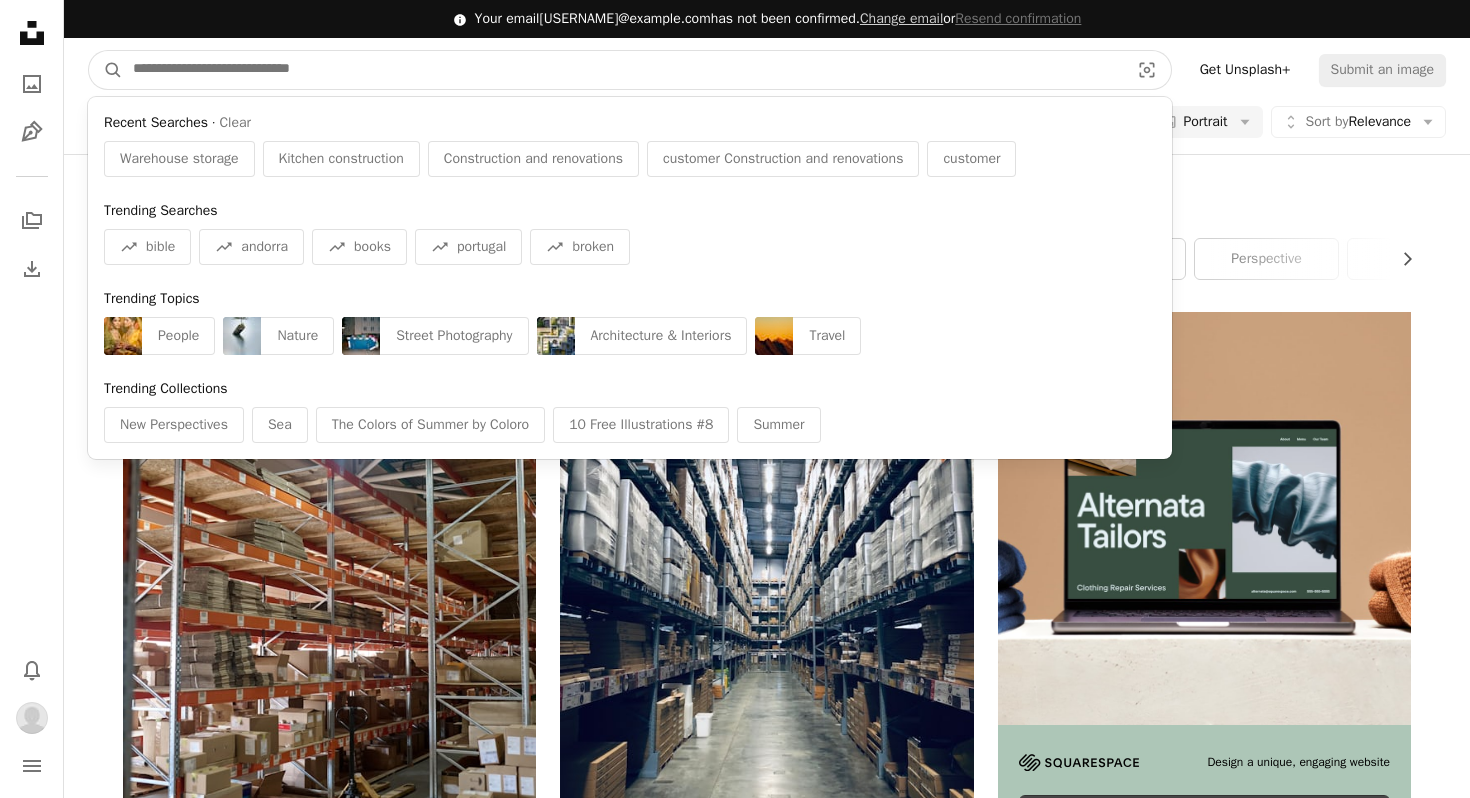 paste on "**********" 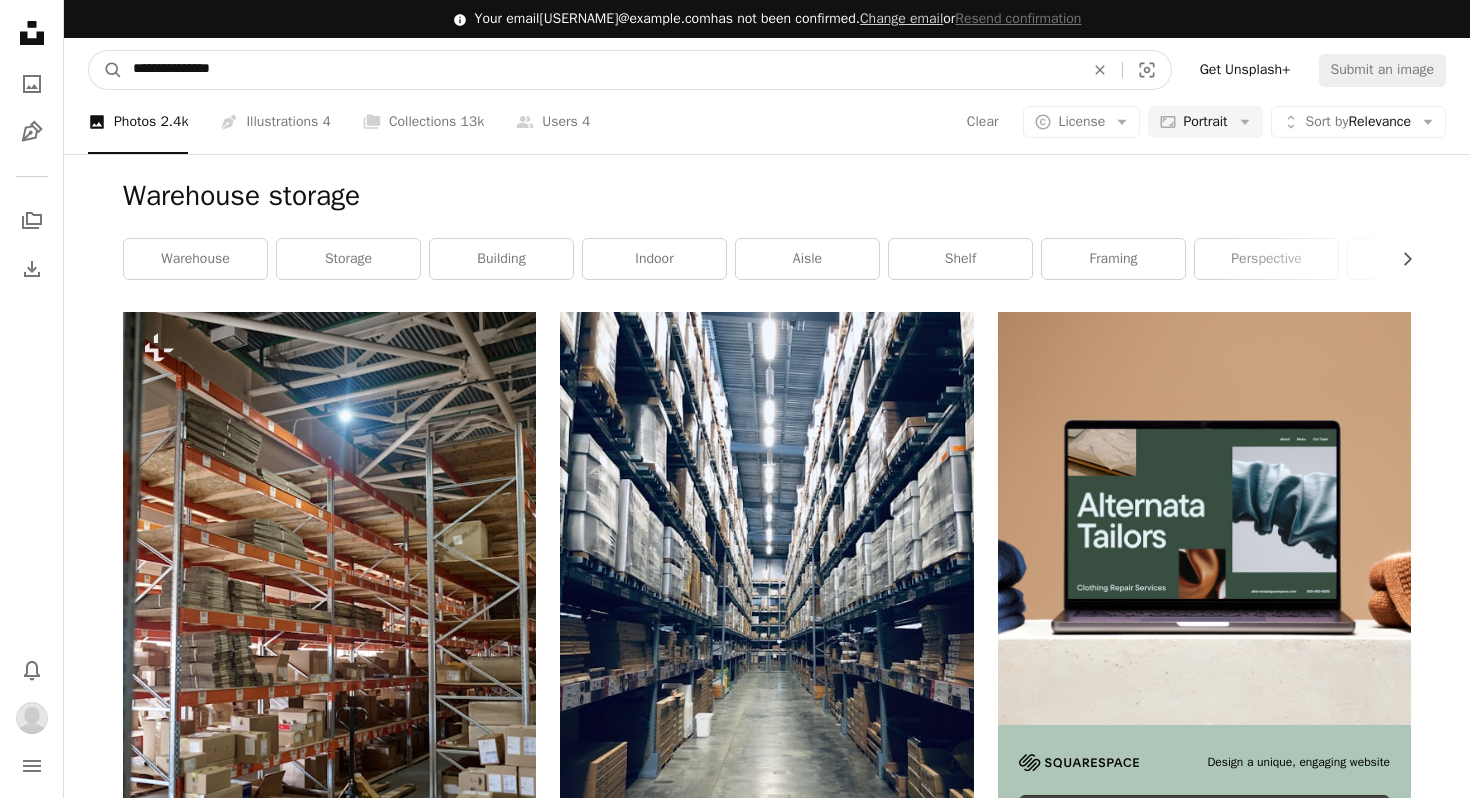 click on "A magnifying glass" at bounding box center (106, 70) 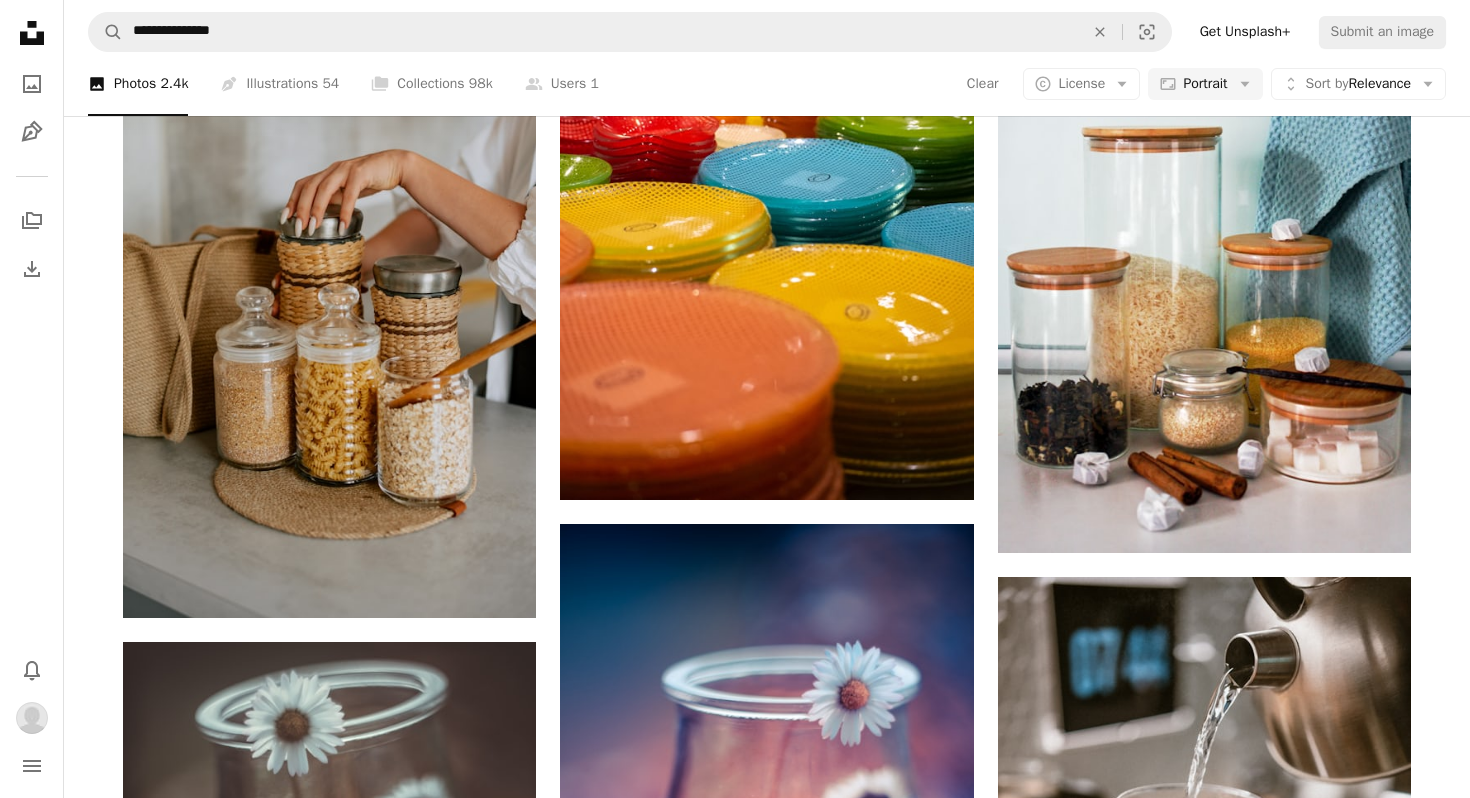 scroll, scrollTop: 0, scrollLeft: 0, axis: both 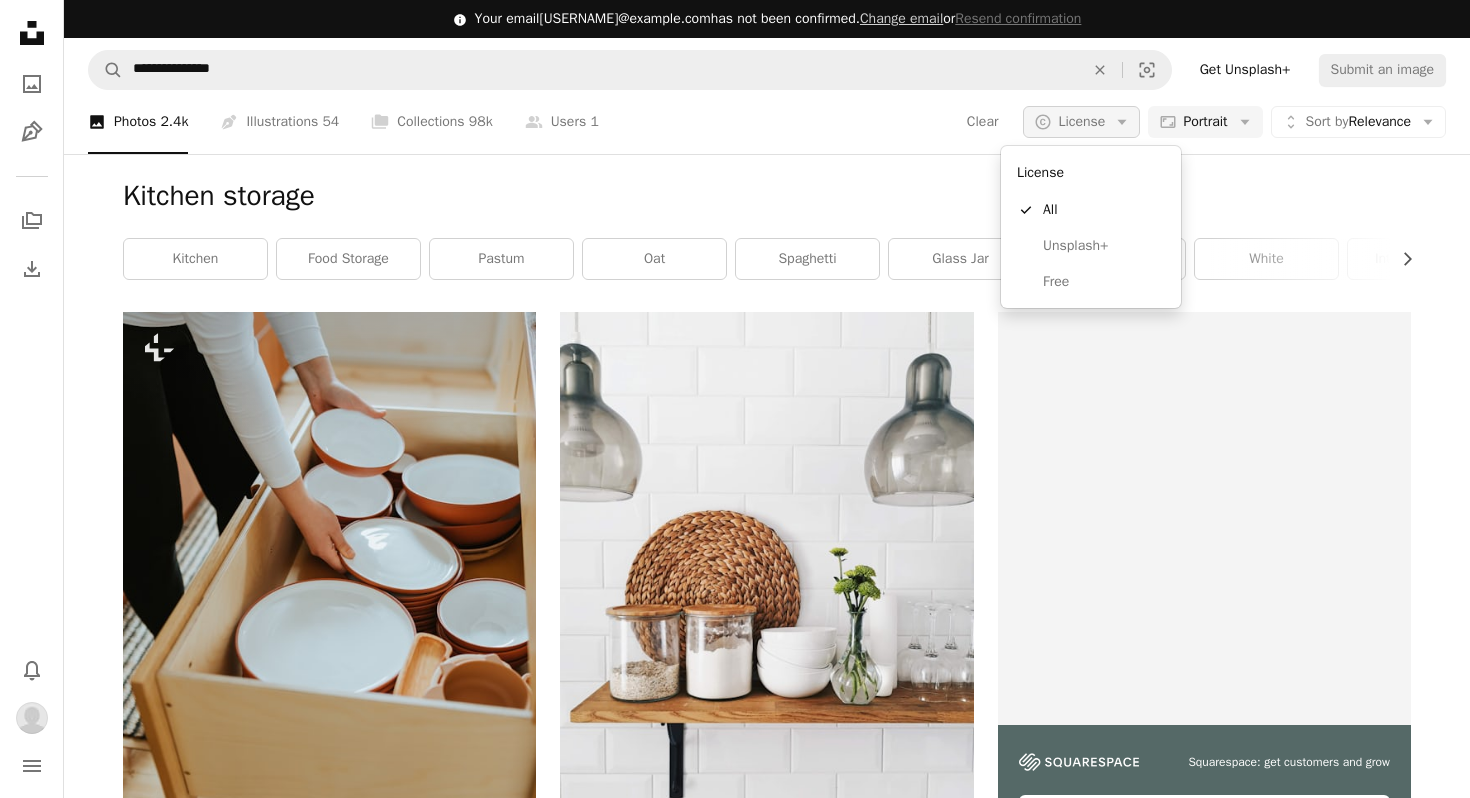 click on "Arrow down" 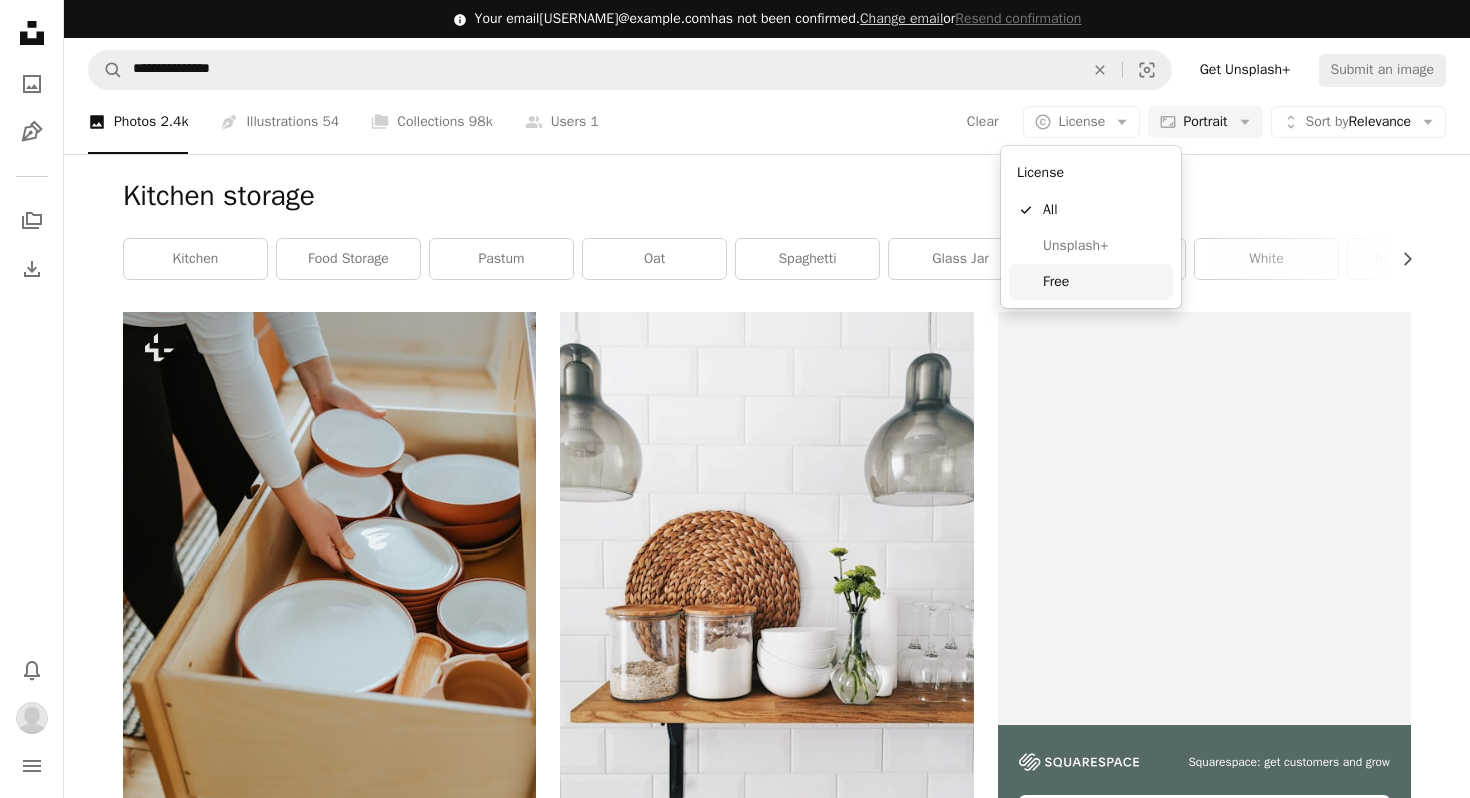 click on "Free" at bounding box center (1104, 282) 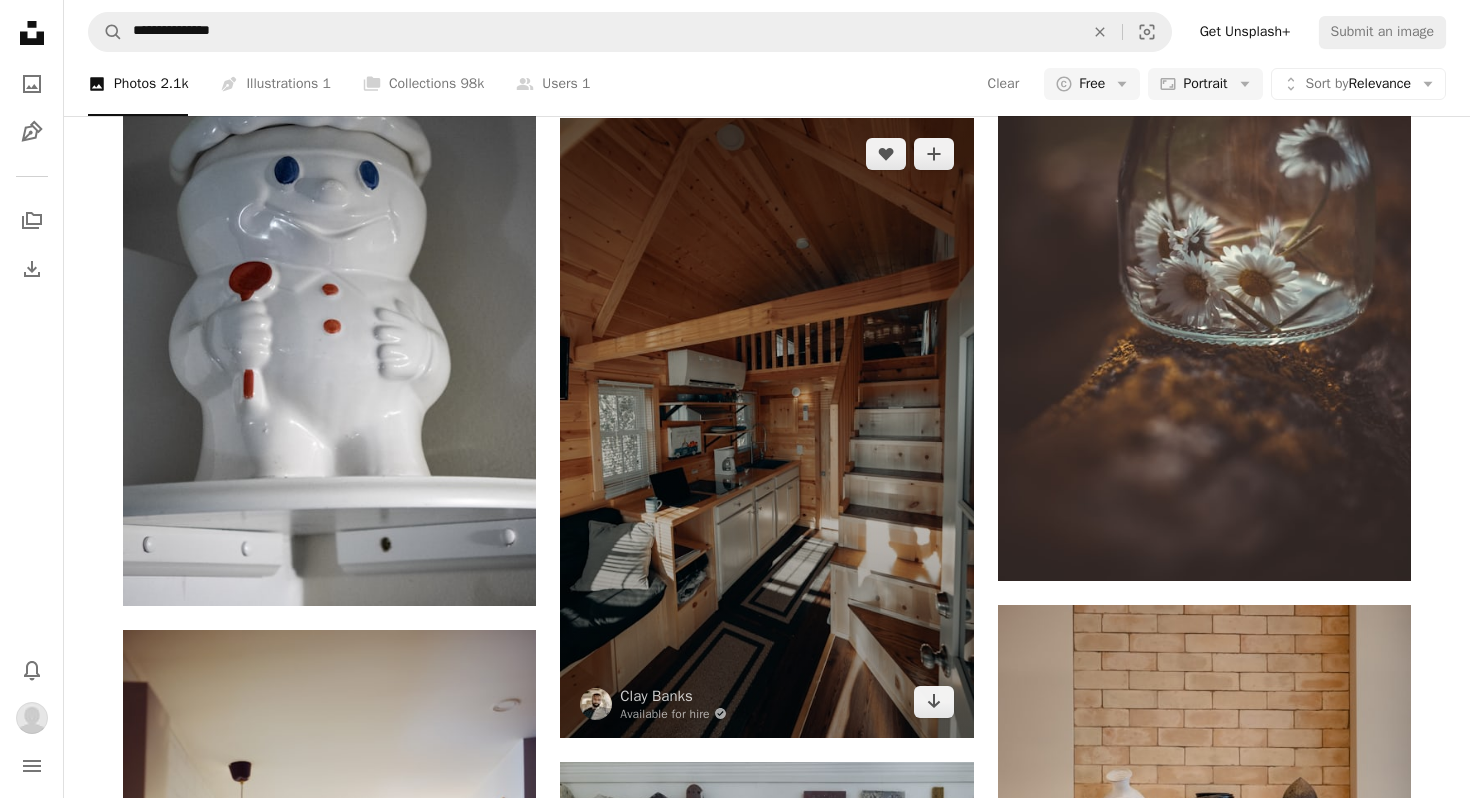 scroll, scrollTop: 2137, scrollLeft: 0, axis: vertical 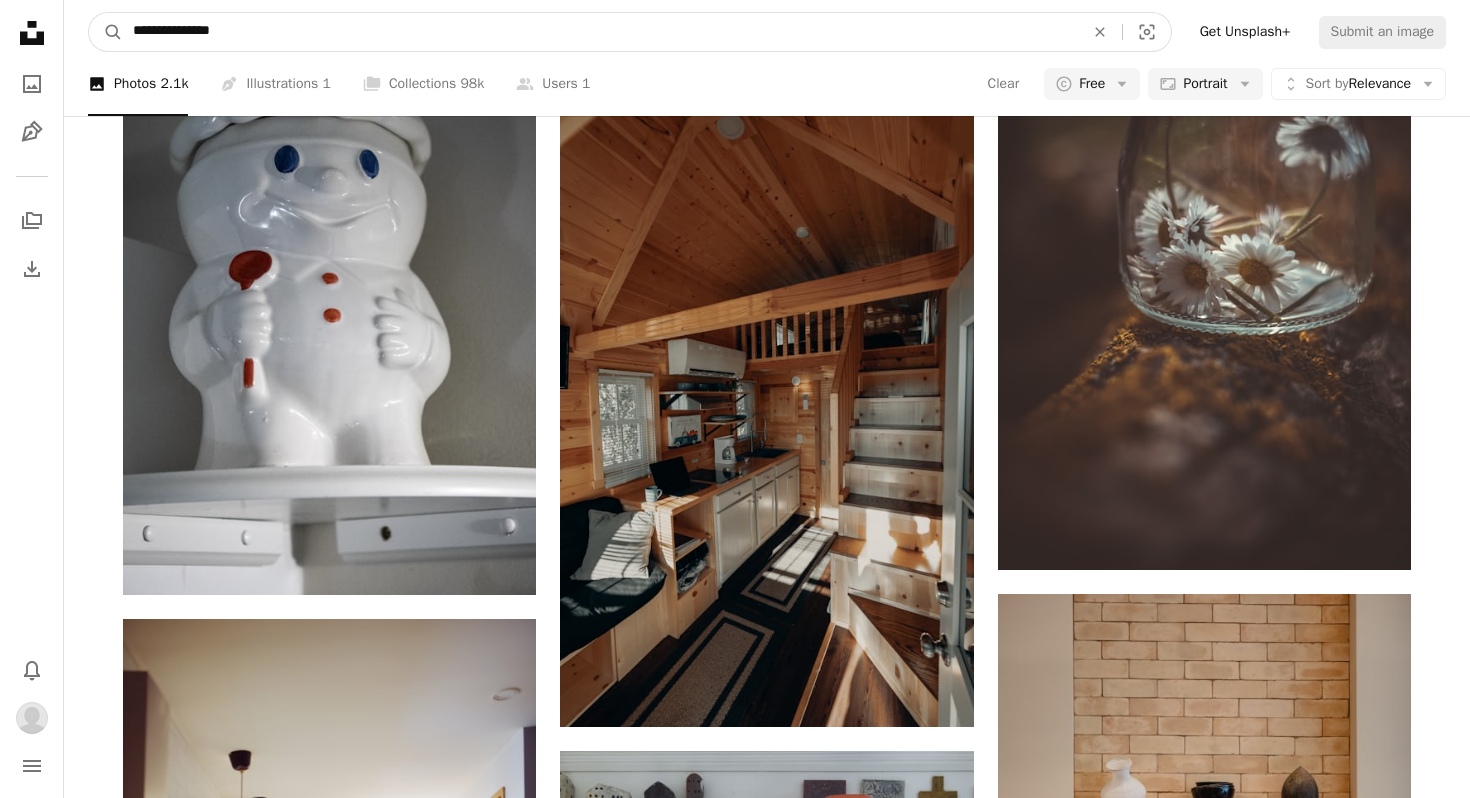 click on "**********" at bounding box center (600, 32) 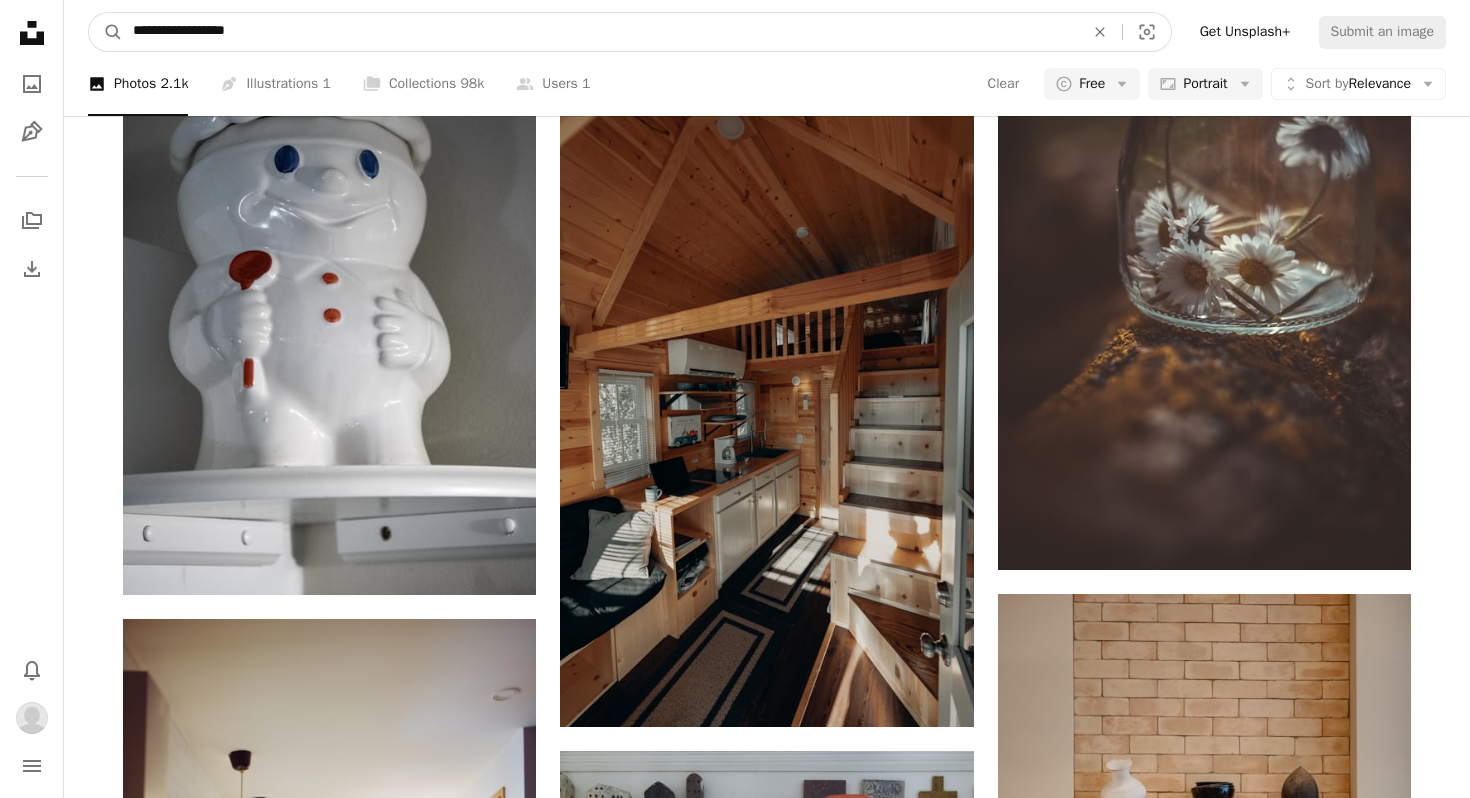 click on "A magnifying glass" at bounding box center (106, 32) 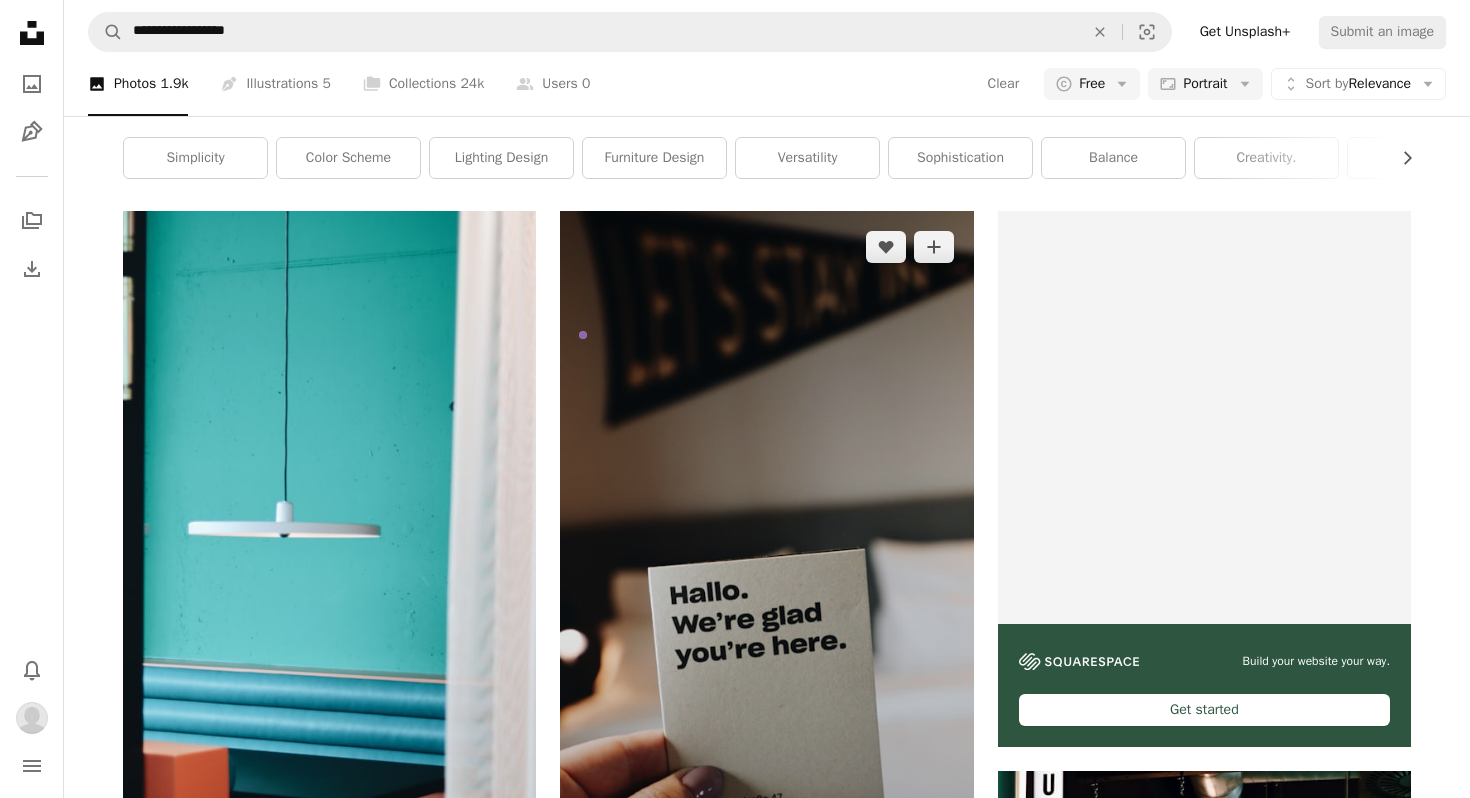 scroll, scrollTop: 0, scrollLeft: 0, axis: both 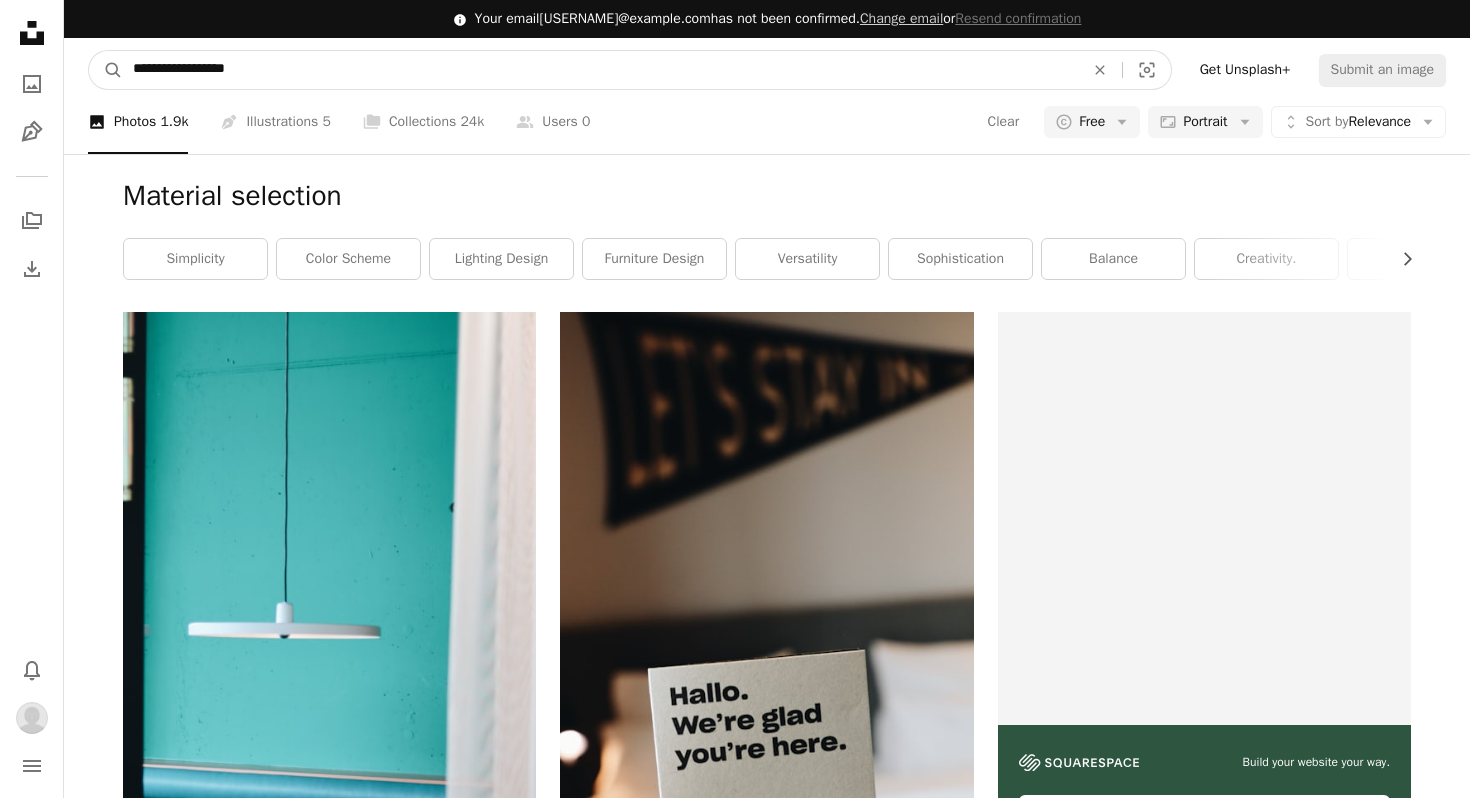 click on "**********" at bounding box center (600, 70) 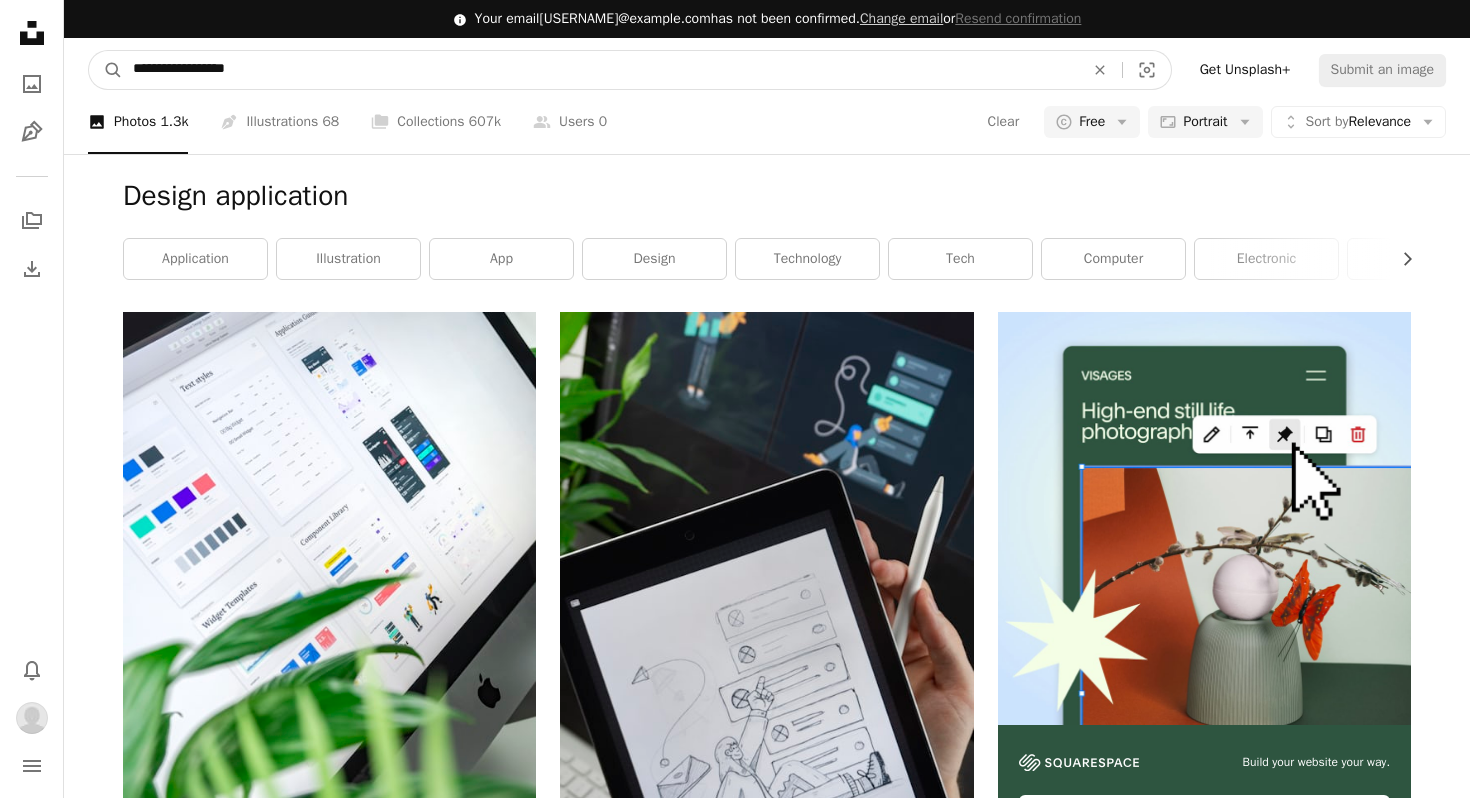 click on "**********" at bounding box center [600, 70] 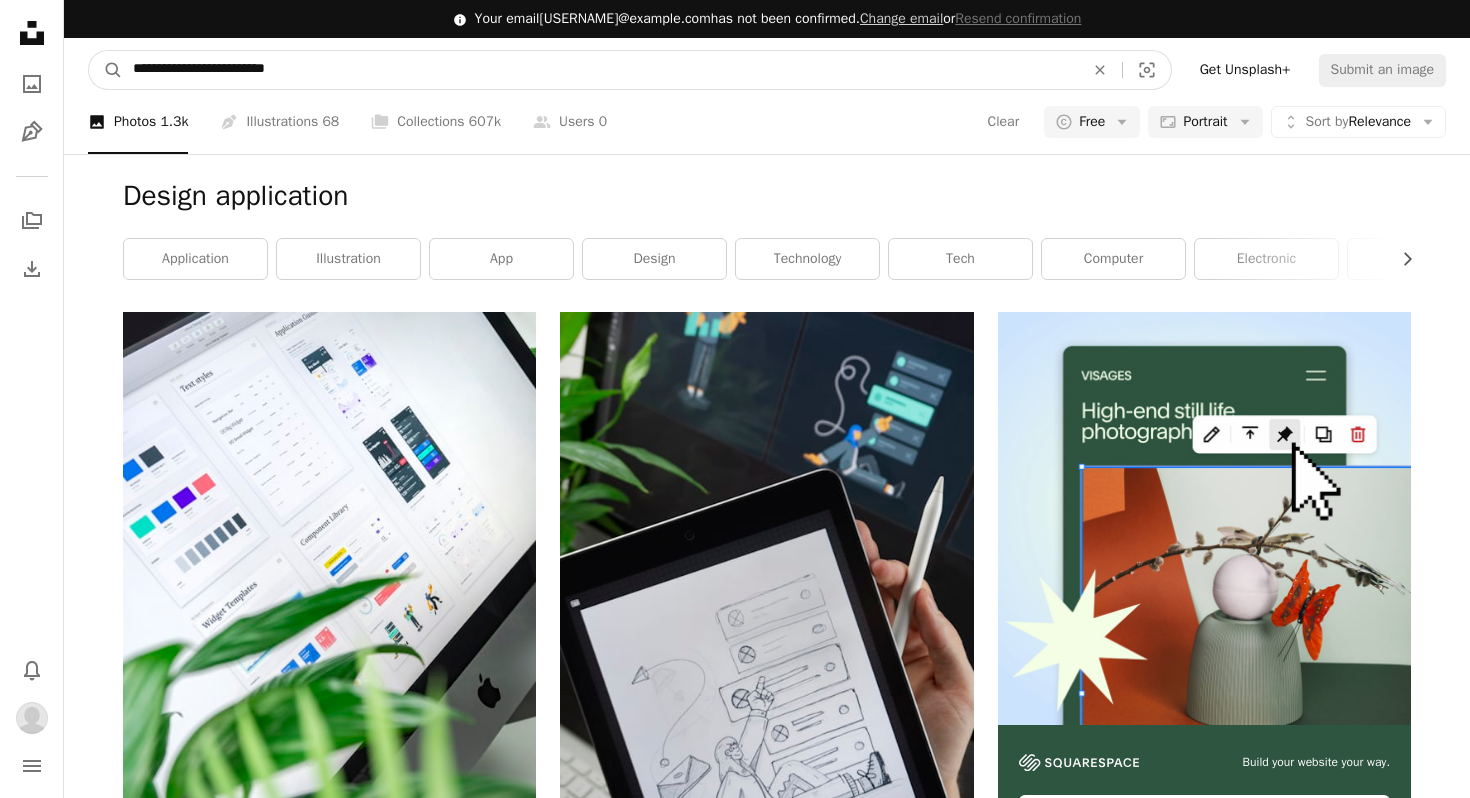 click on "A magnifying glass" at bounding box center (106, 70) 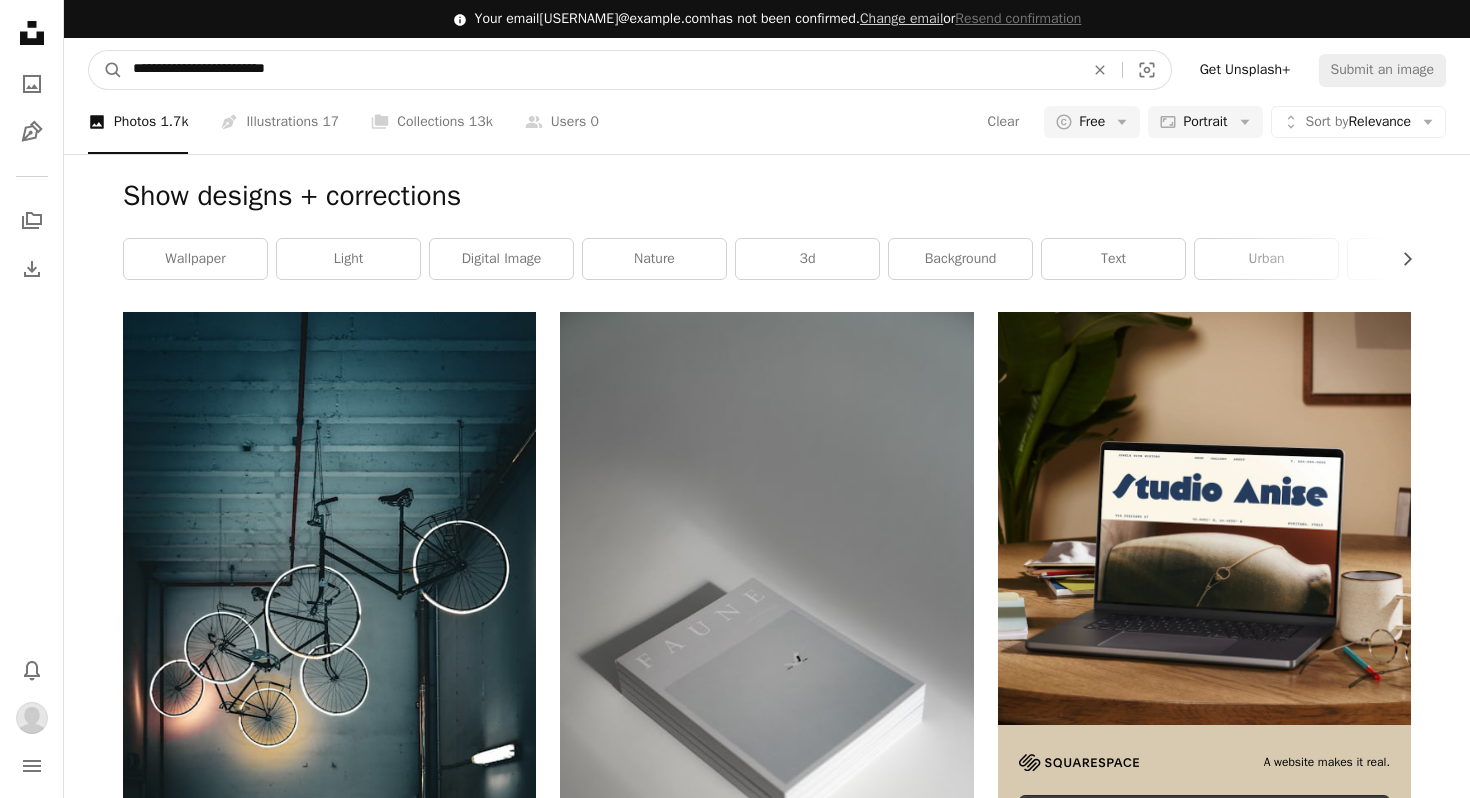 click on "**********" at bounding box center [600, 70] 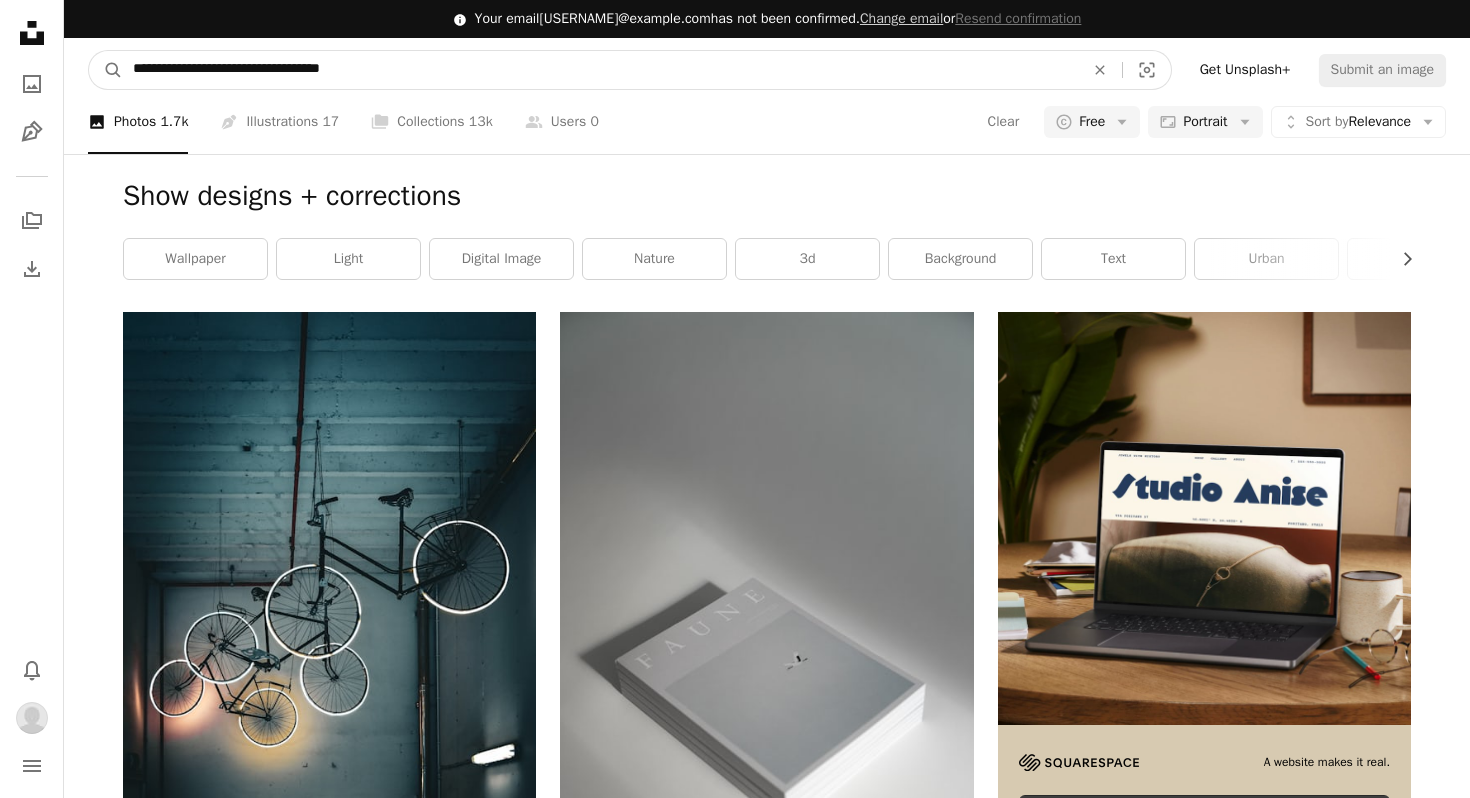 click on "A magnifying glass" at bounding box center [106, 70] 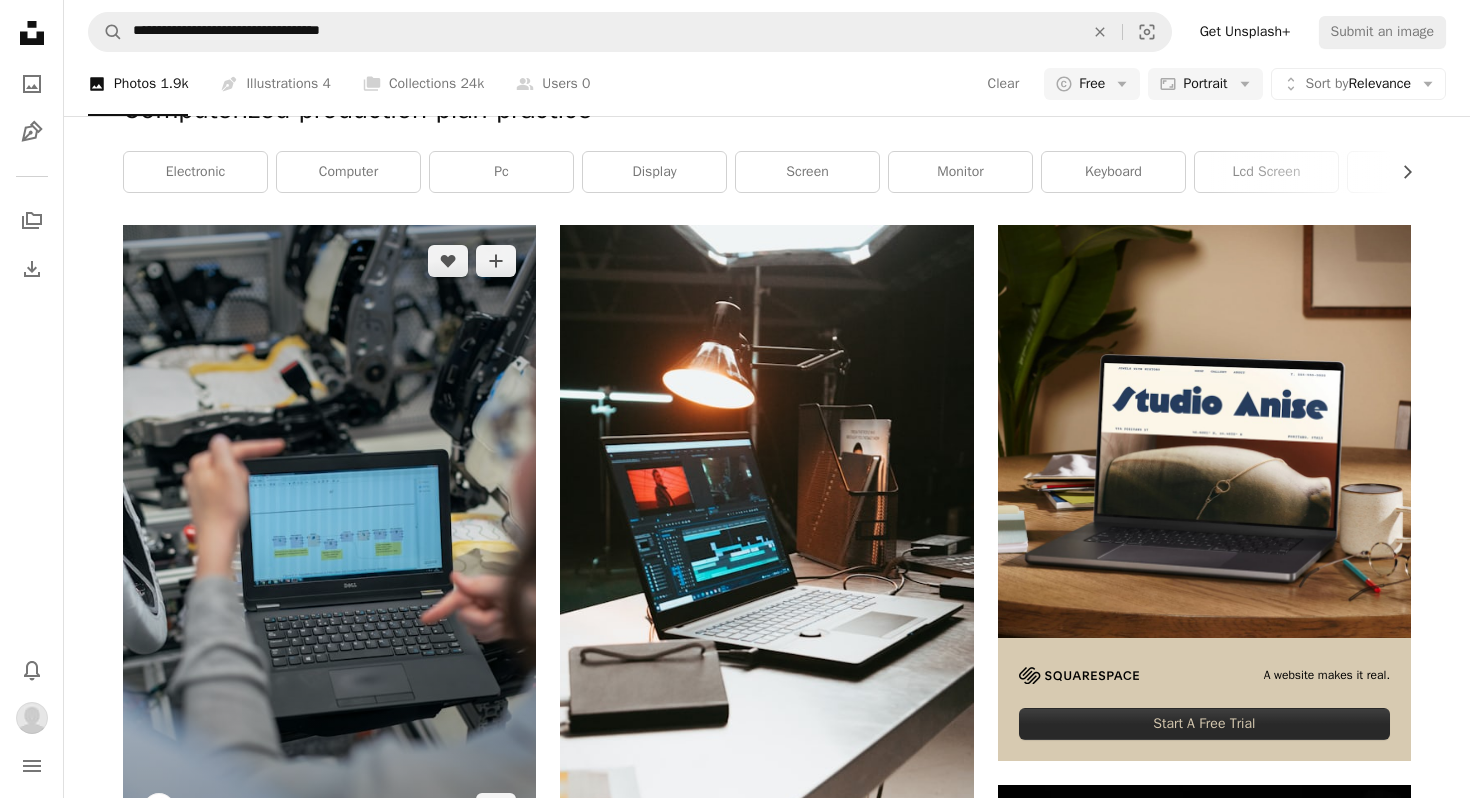 scroll, scrollTop: 89, scrollLeft: 0, axis: vertical 